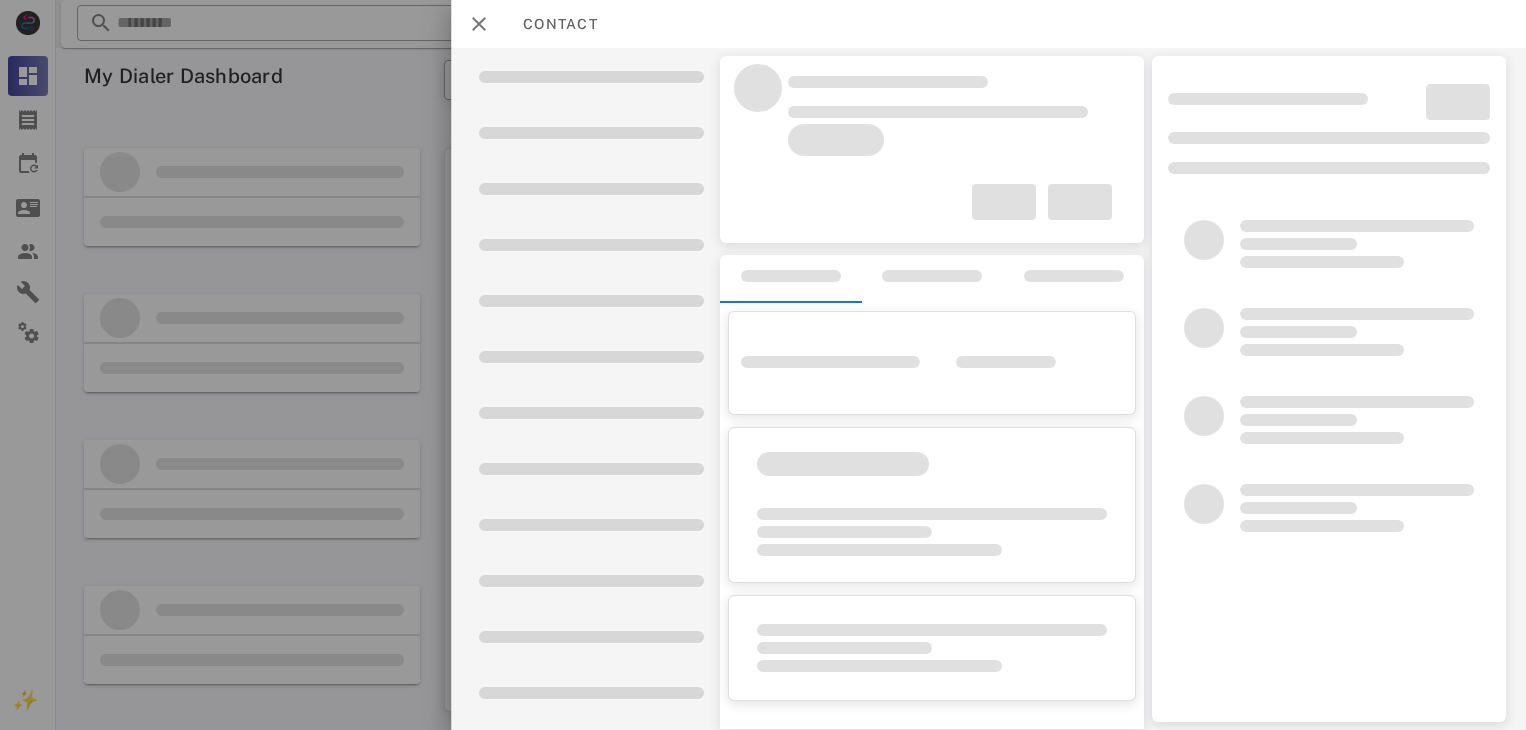 scroll, scrollTop: 0, scrollLeft: 0, axis: both 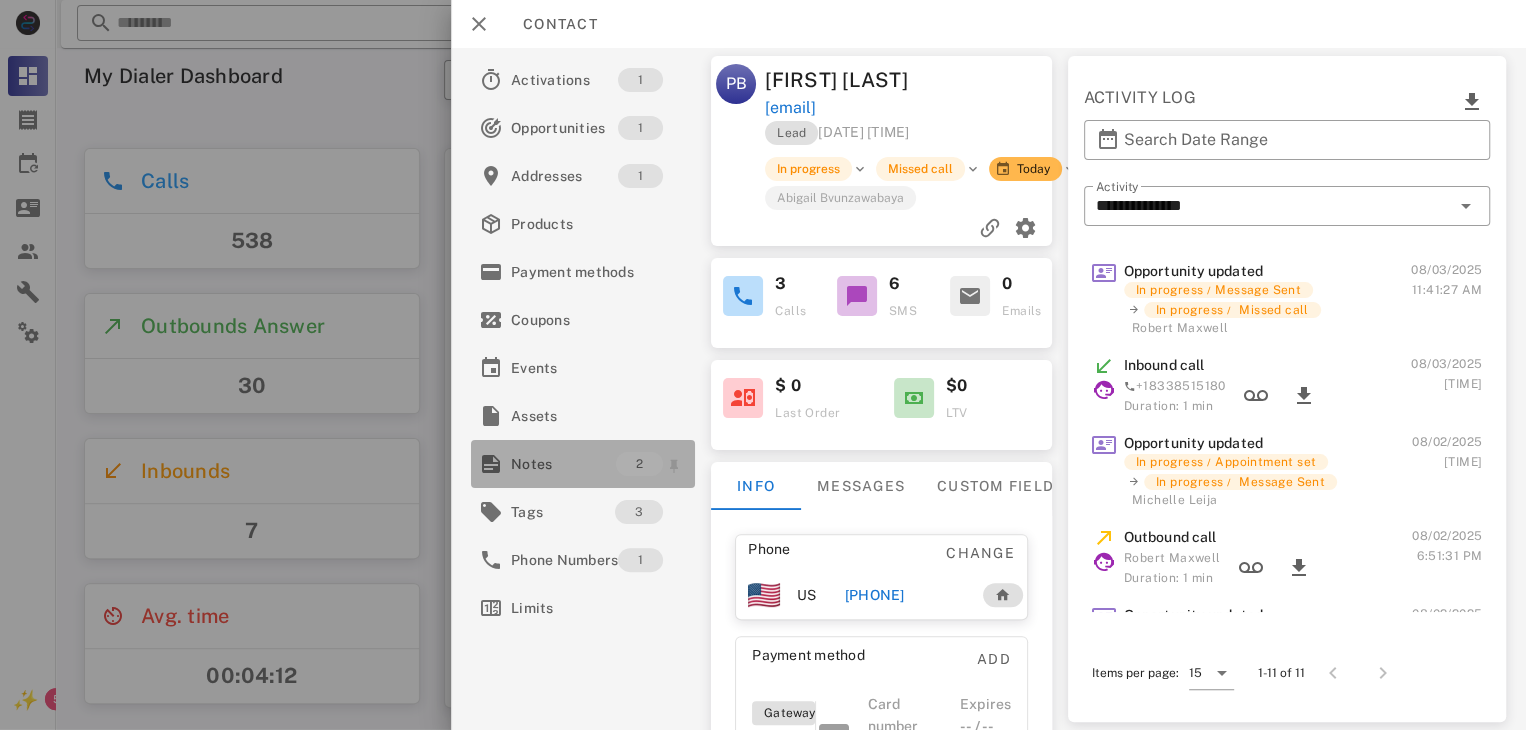 click on "Notes" at bounding box center [563, 464] 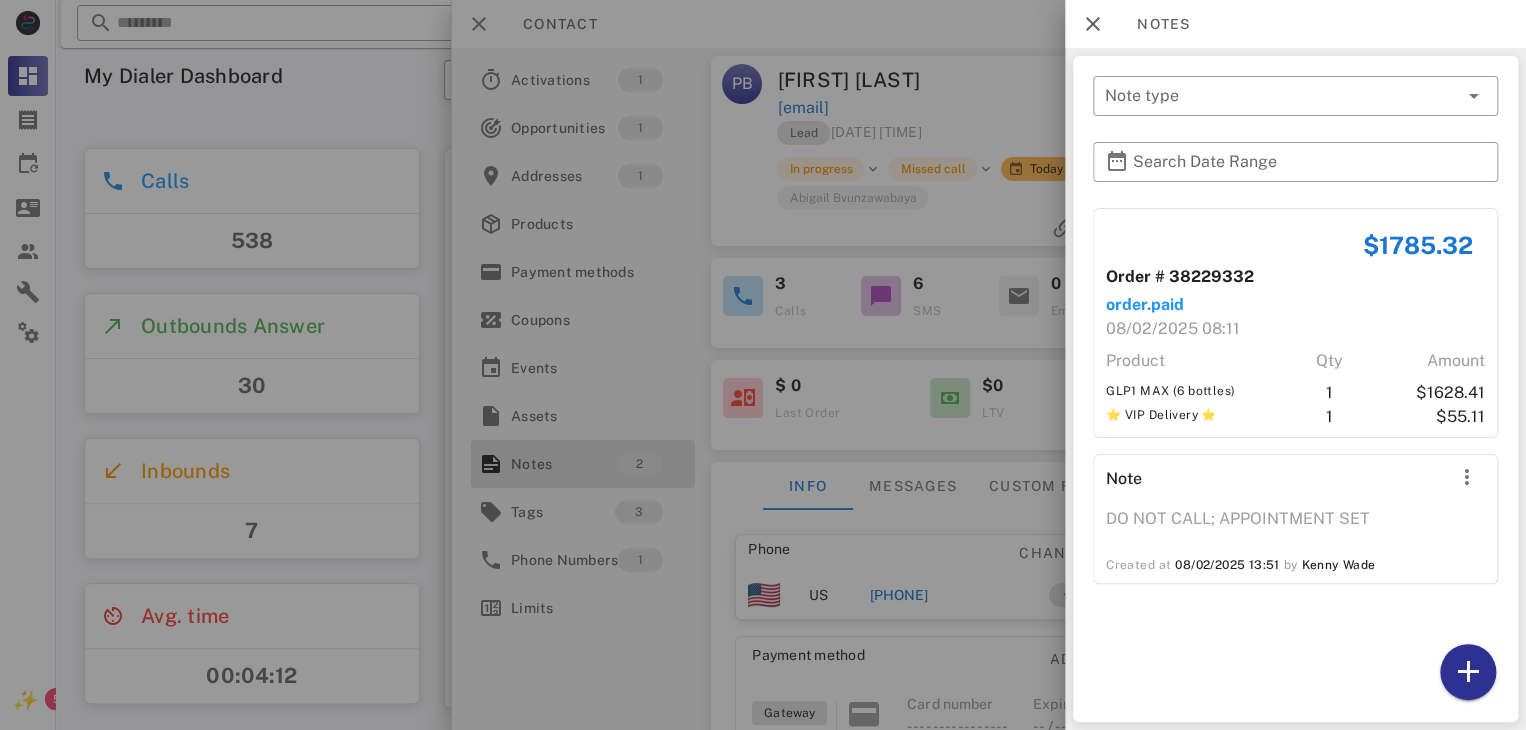 click at bounding box center [763, 365] 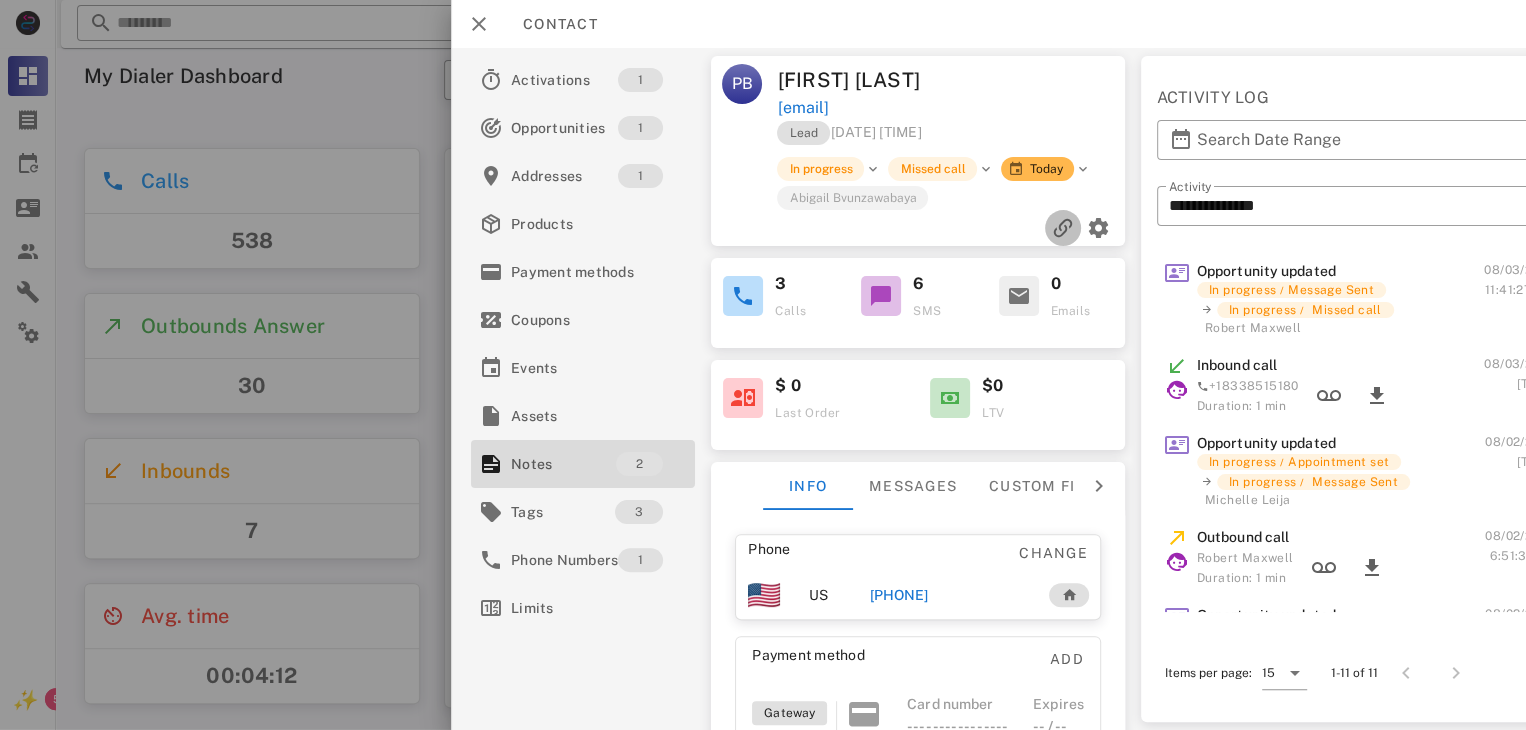 click at bounding box center [1063, 228] 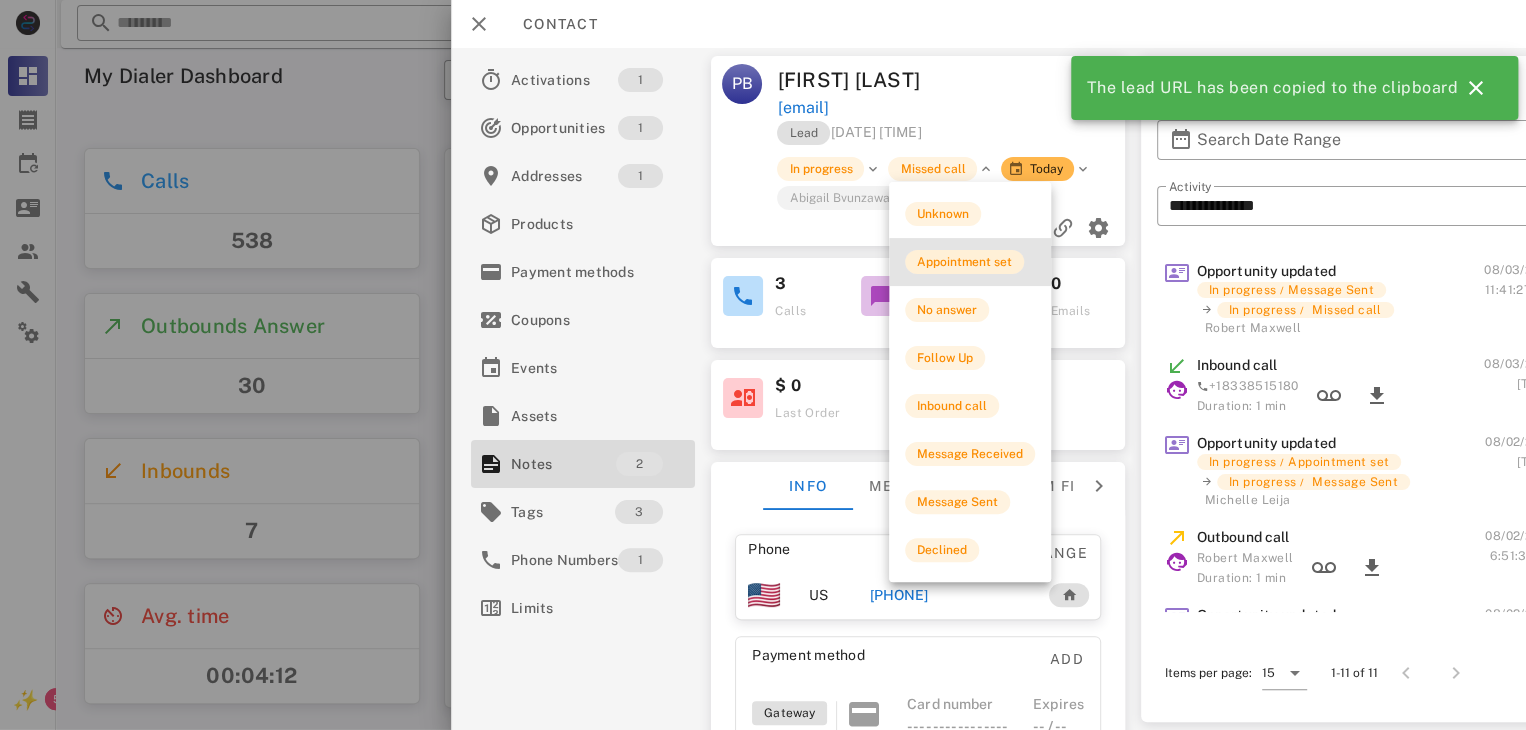 click on "Appointment set" at bounding box center (964, 262) 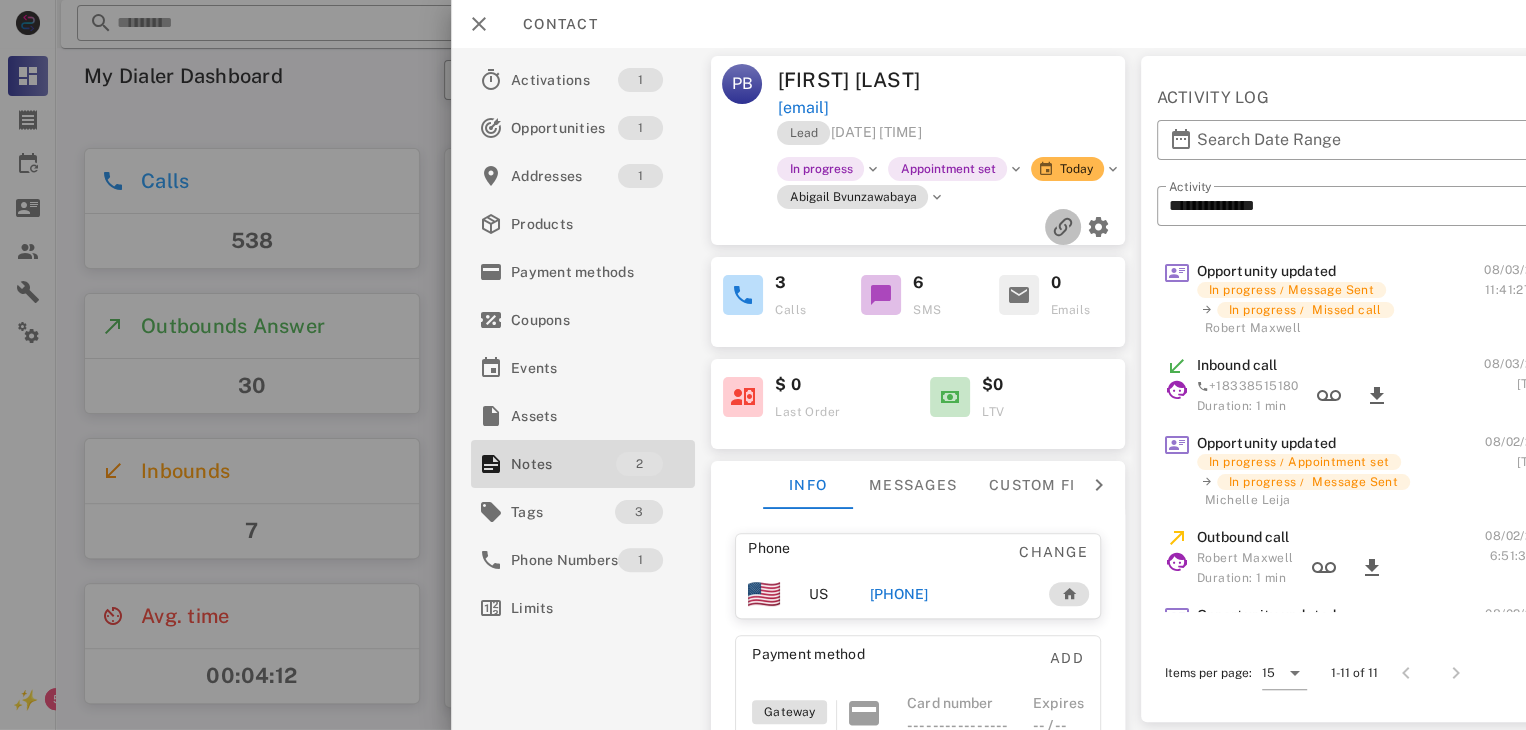click at bounding box center [1063, 227] 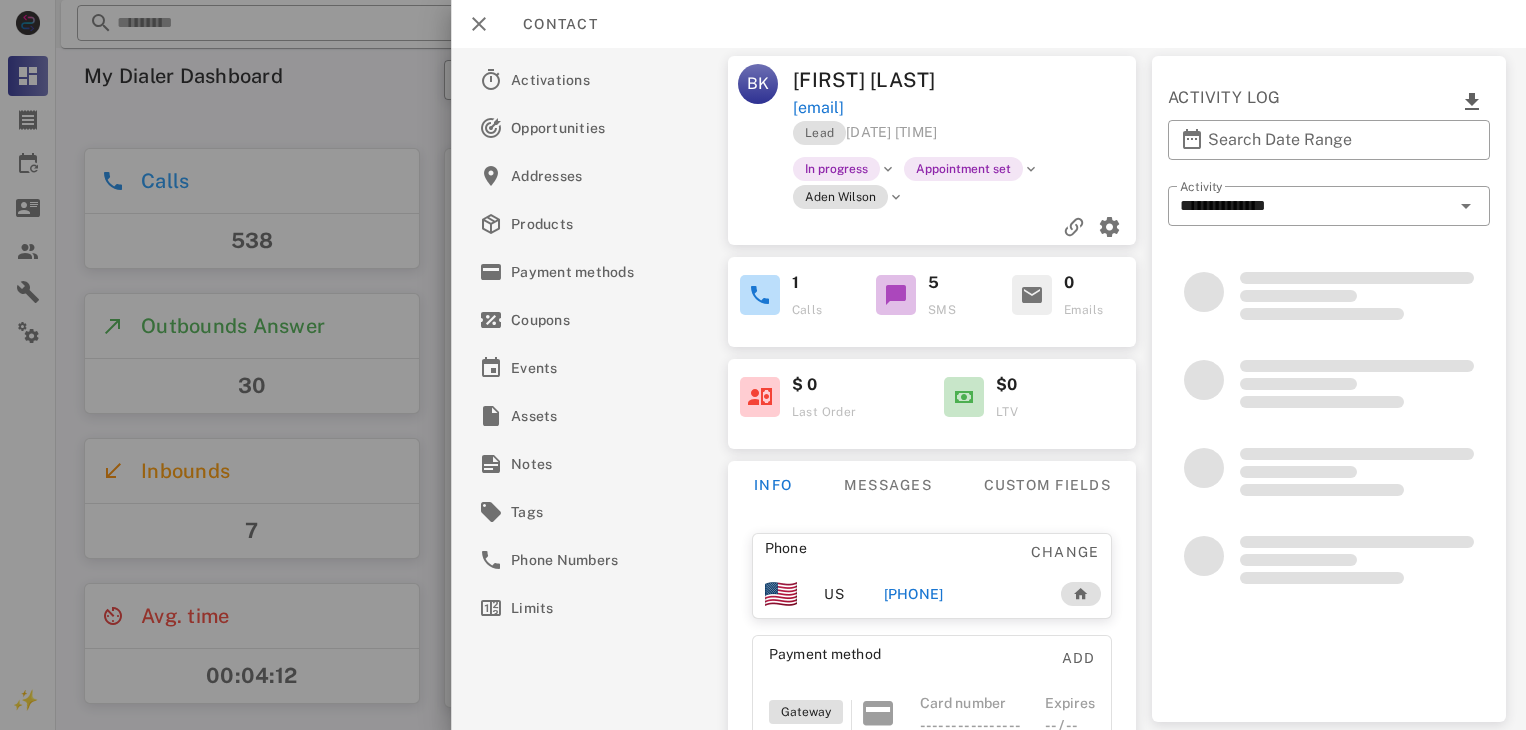scroll, scrollTop: 0, scrollLeft: 0, axis: both 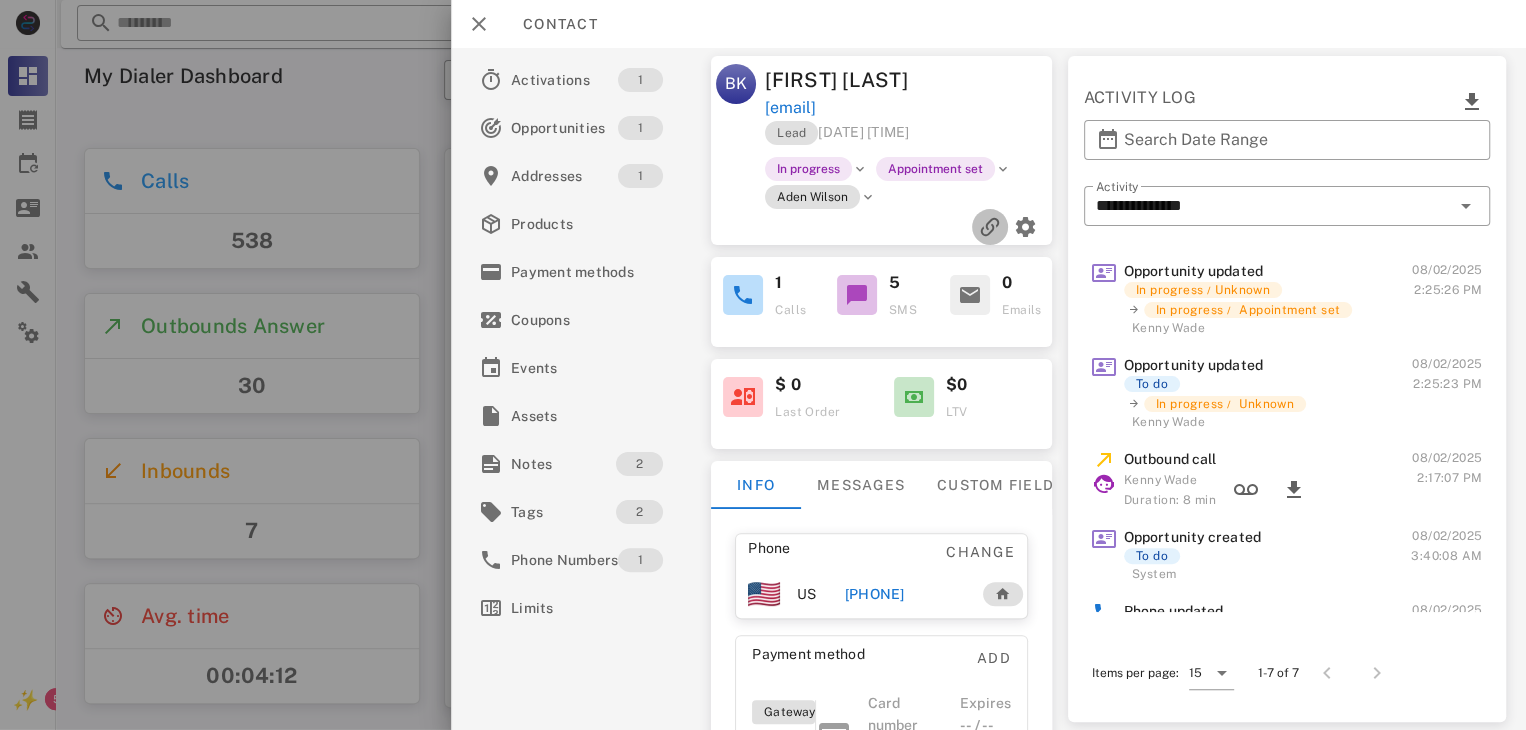 click at bounding box center (990, 227) 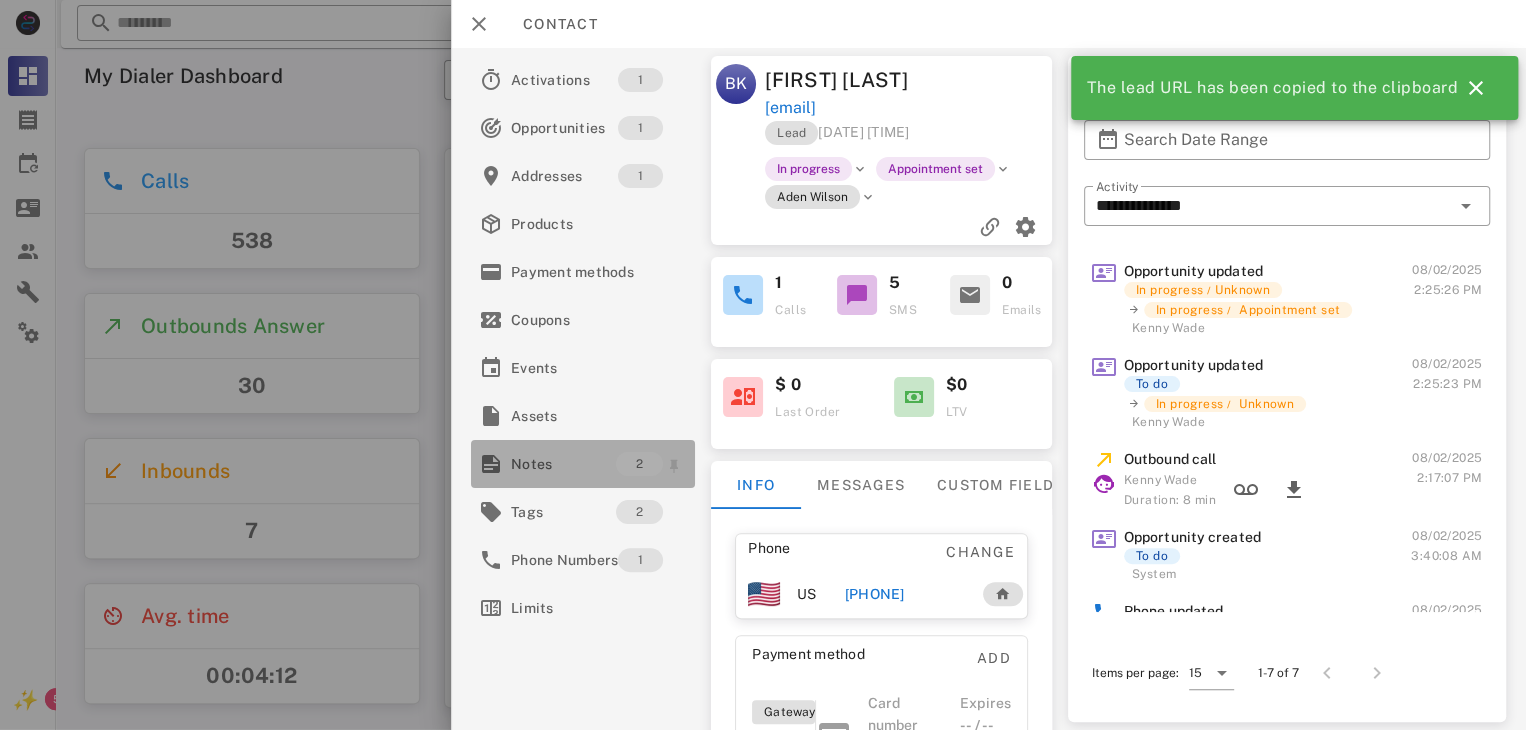 click on "Notes  2" at bounding box center (583, 464) 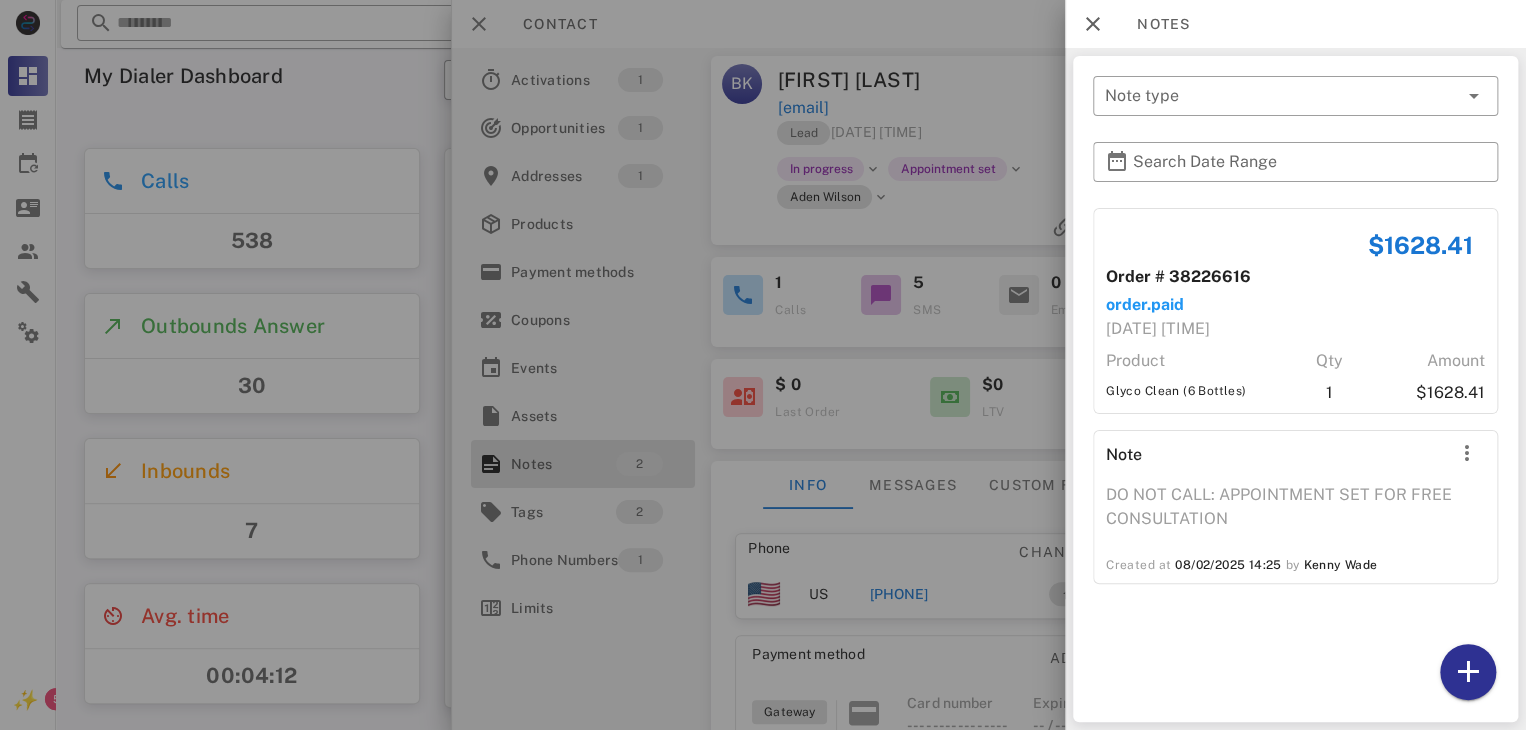 click at bounding box center [763, 365] 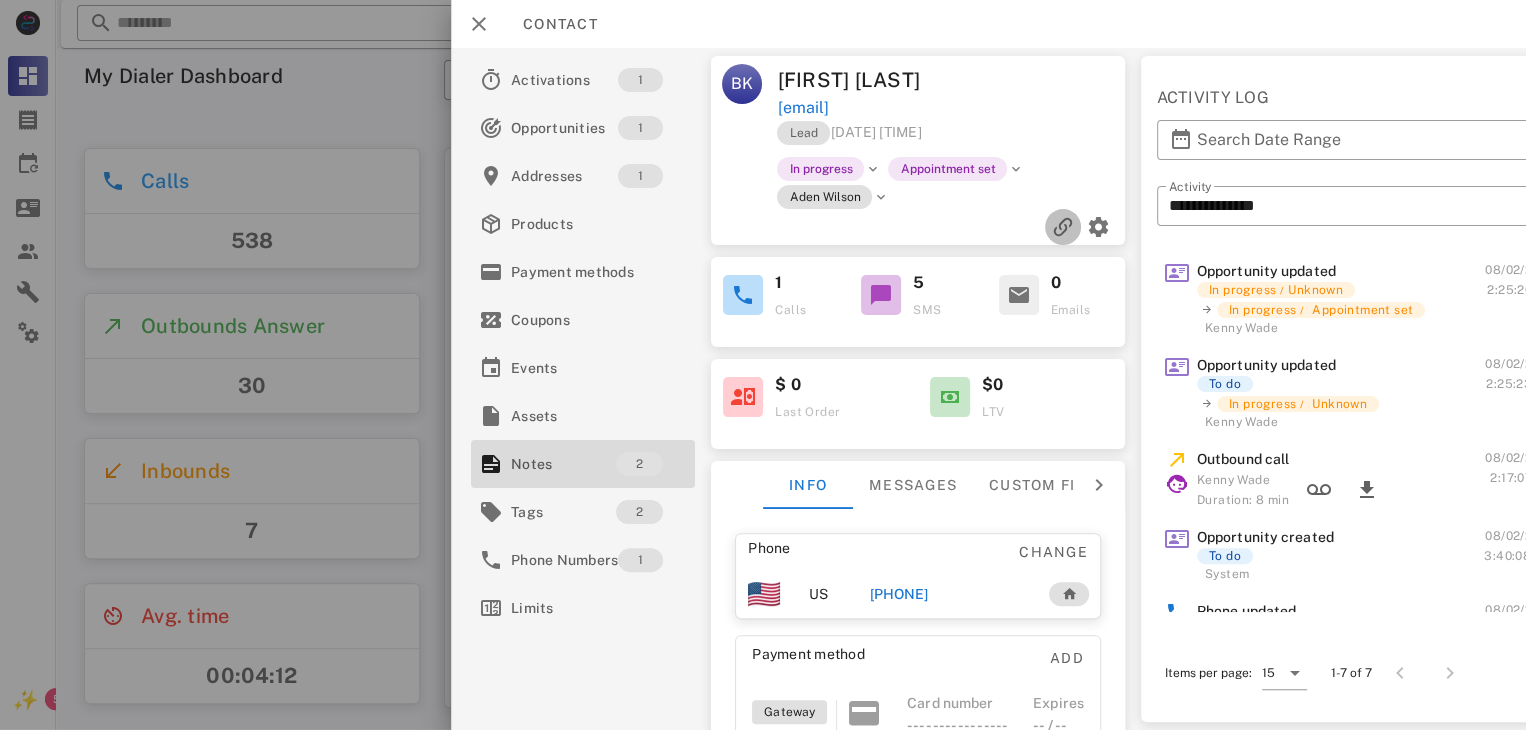 click at bounding box center [1063, 227] 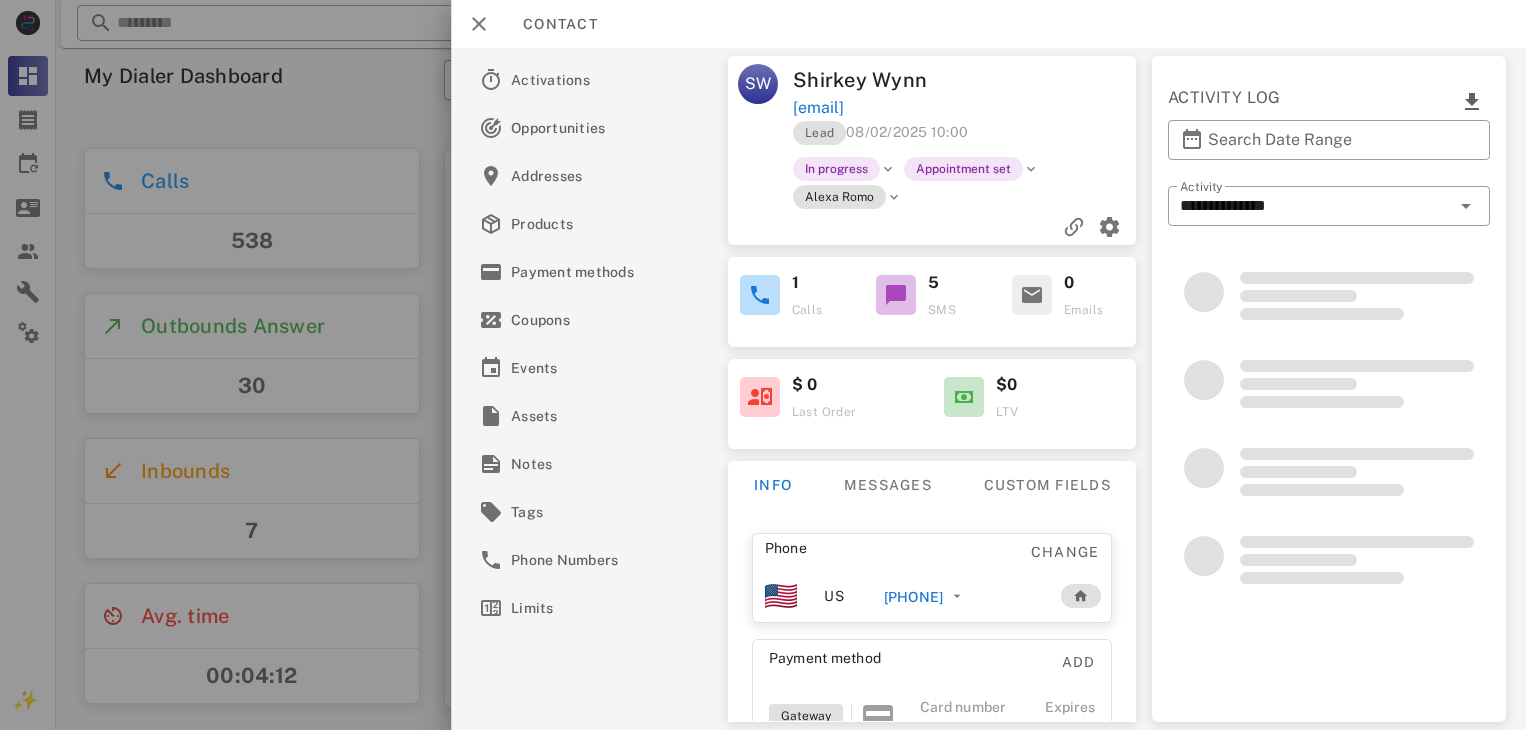 scroll, scrollTop: 0, scrollLeft: 0, axis: both 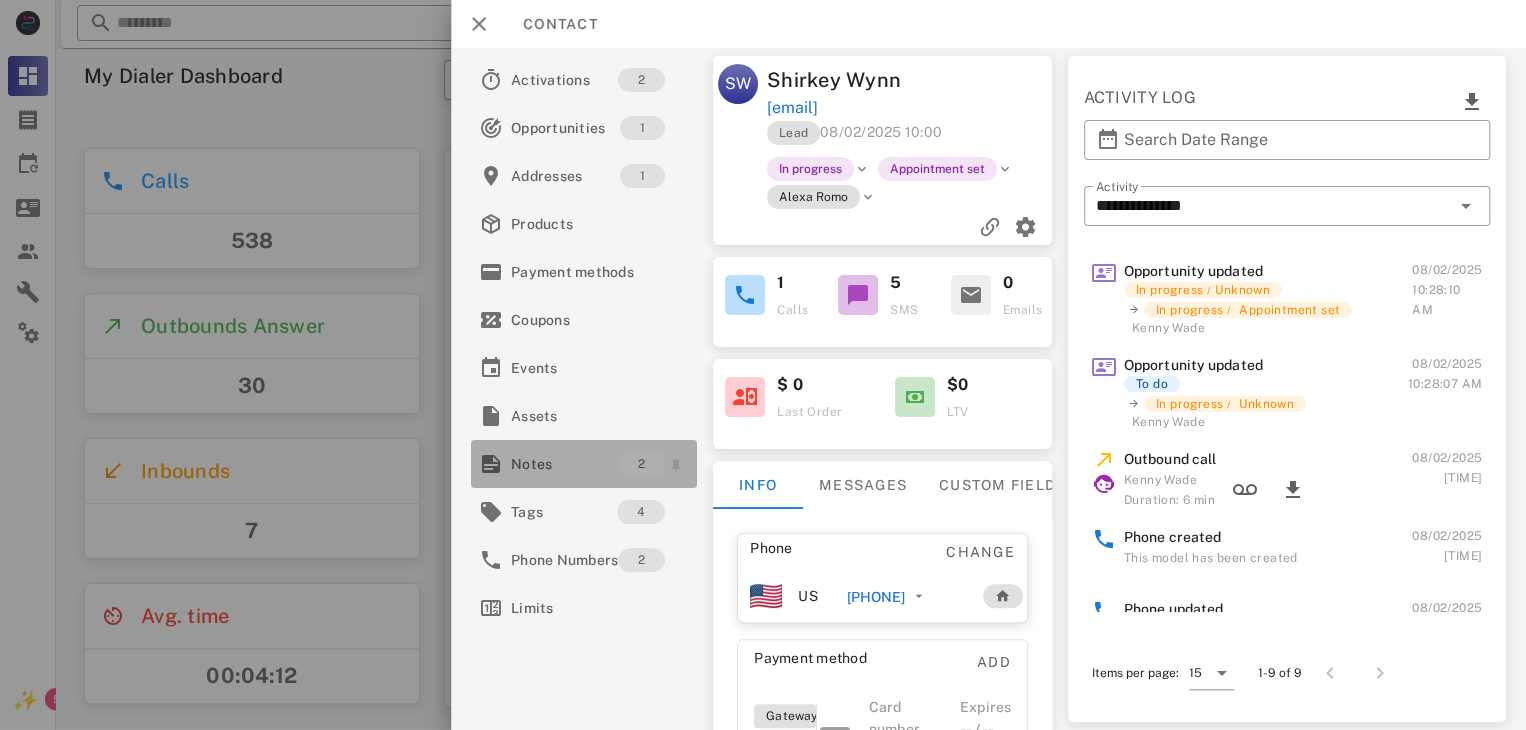 click on "Notes" at bounding box center [564, 464] 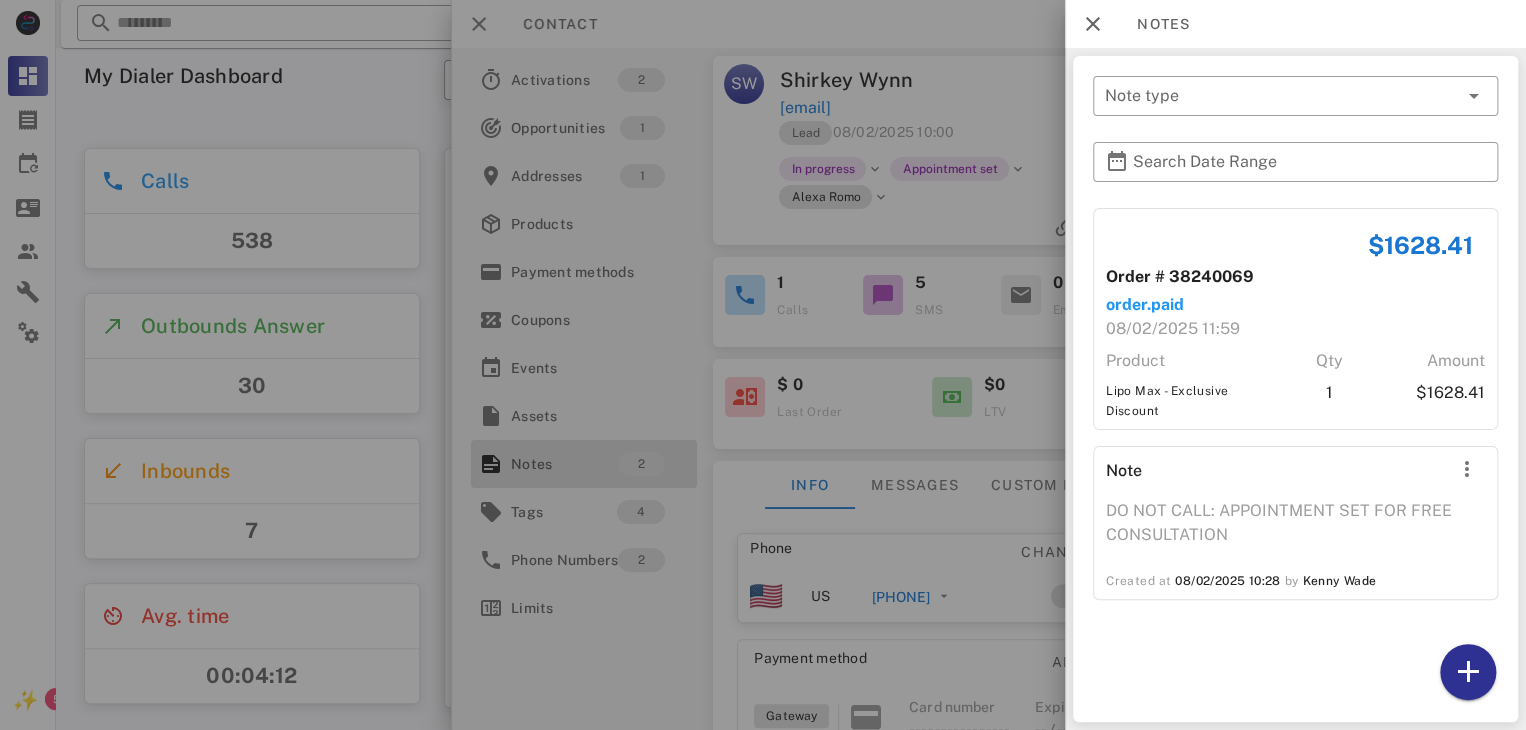 click at bounding box center (763, 365) 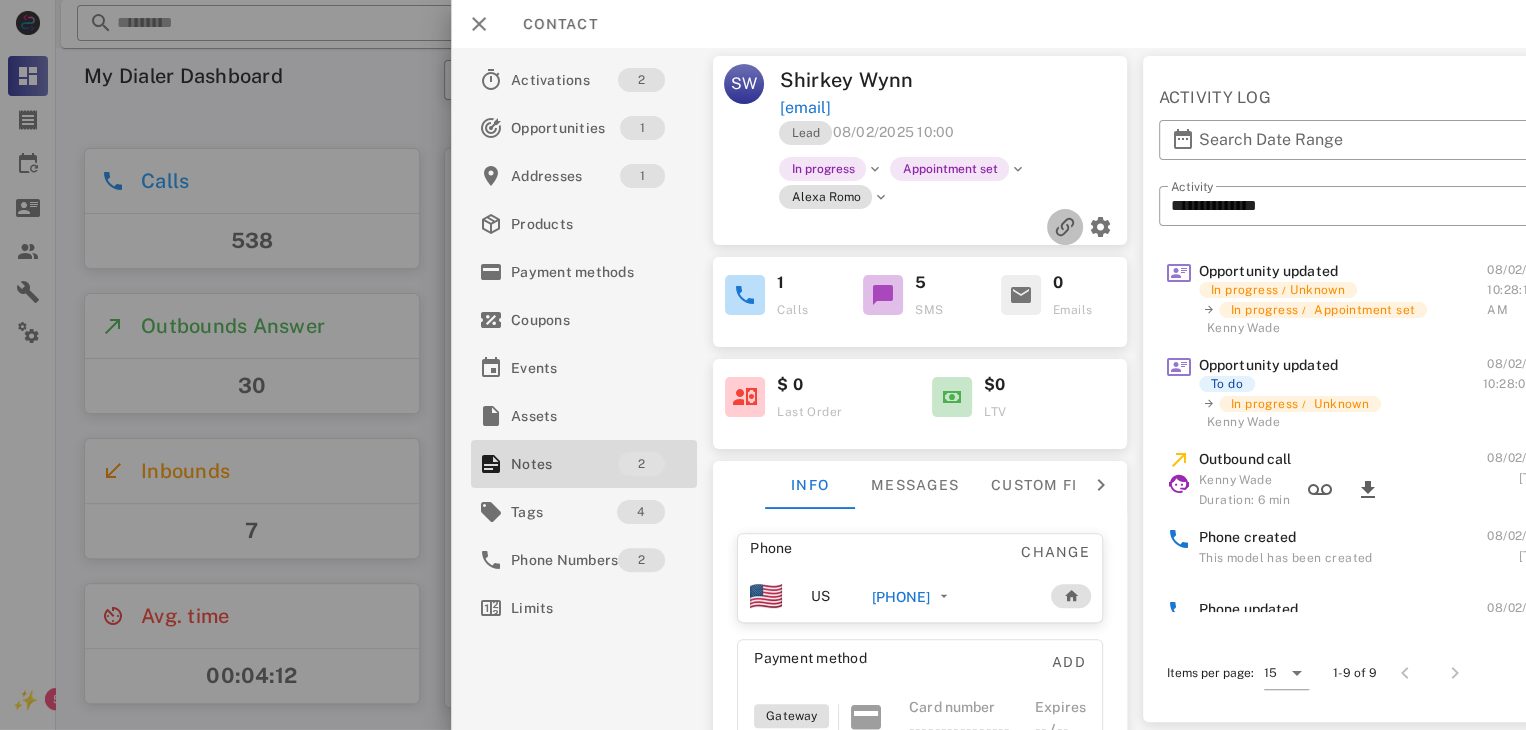 click at bounding box center (1065, 227) 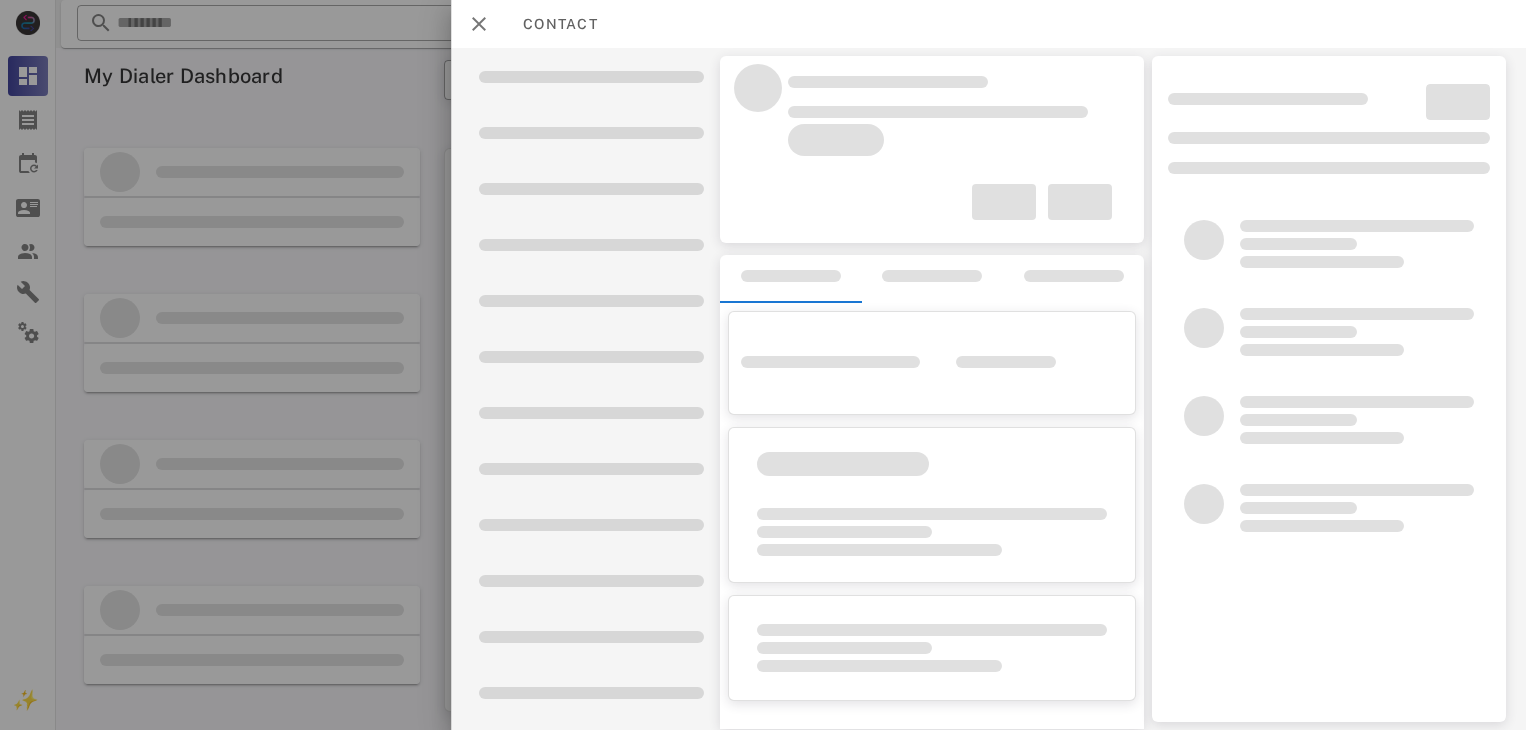 scroll, scrollTop: 0, scrollLeft: 0, axis: both 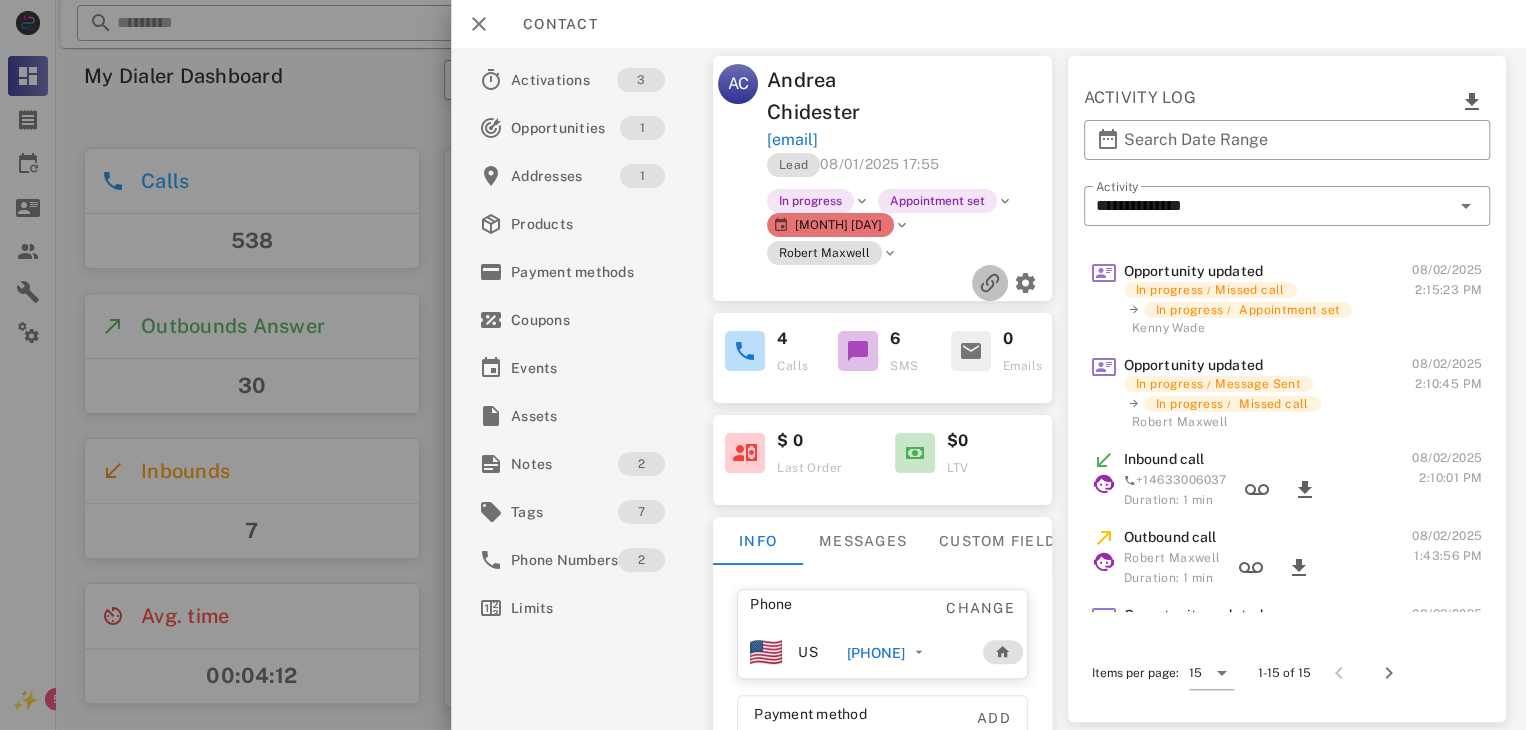 click at bounding box center (990, 283) 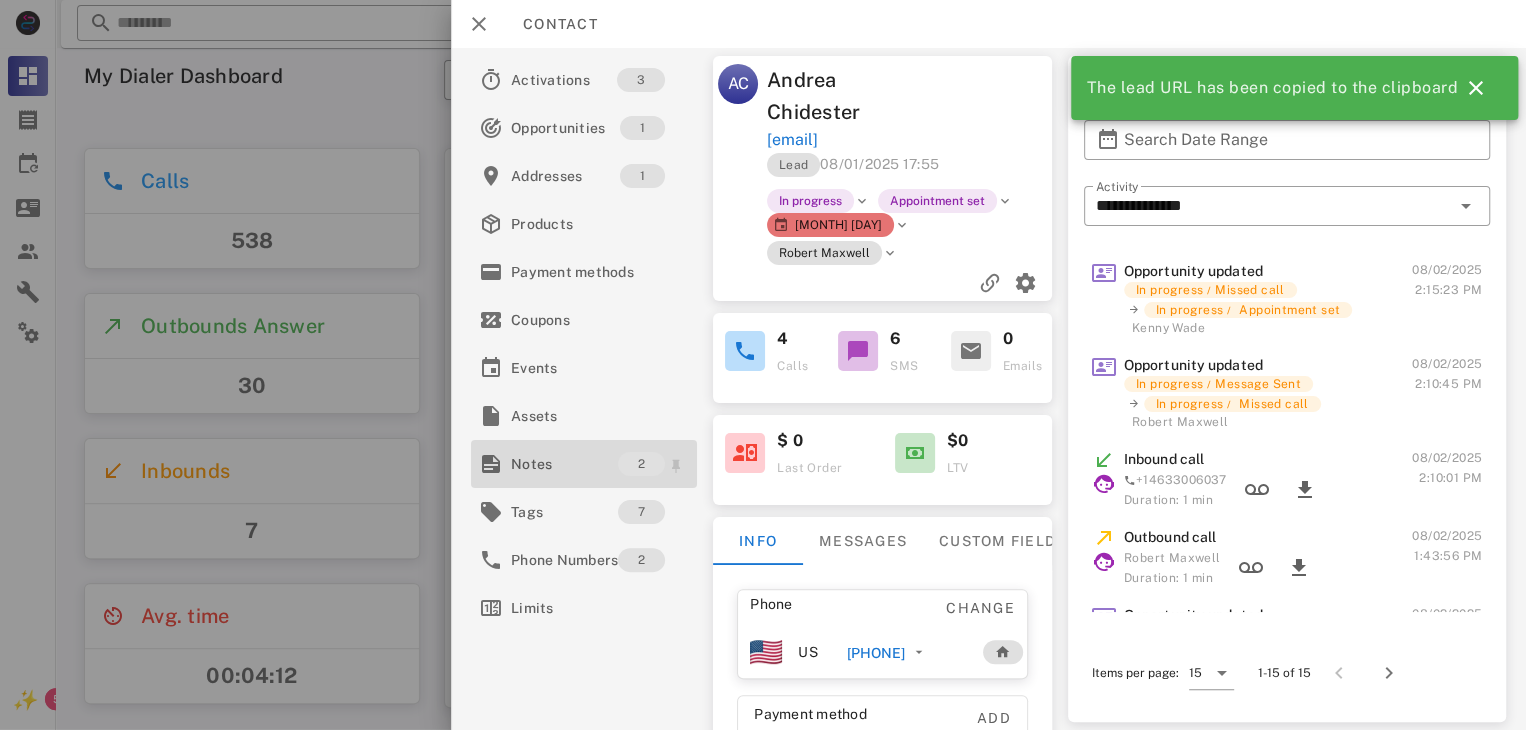 click on "Notes" at bounding box center (564, 464) 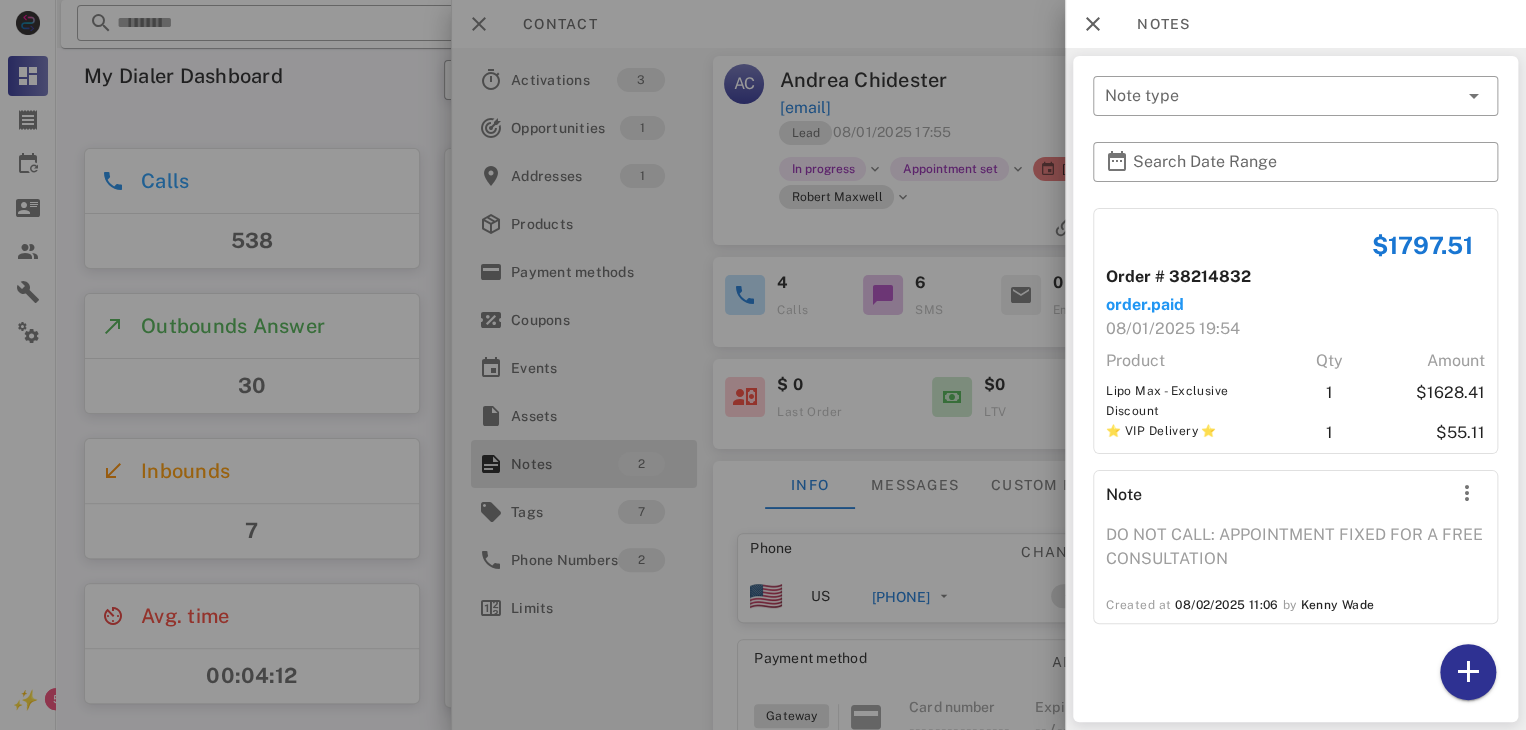 click at bounding box center [763, 365] 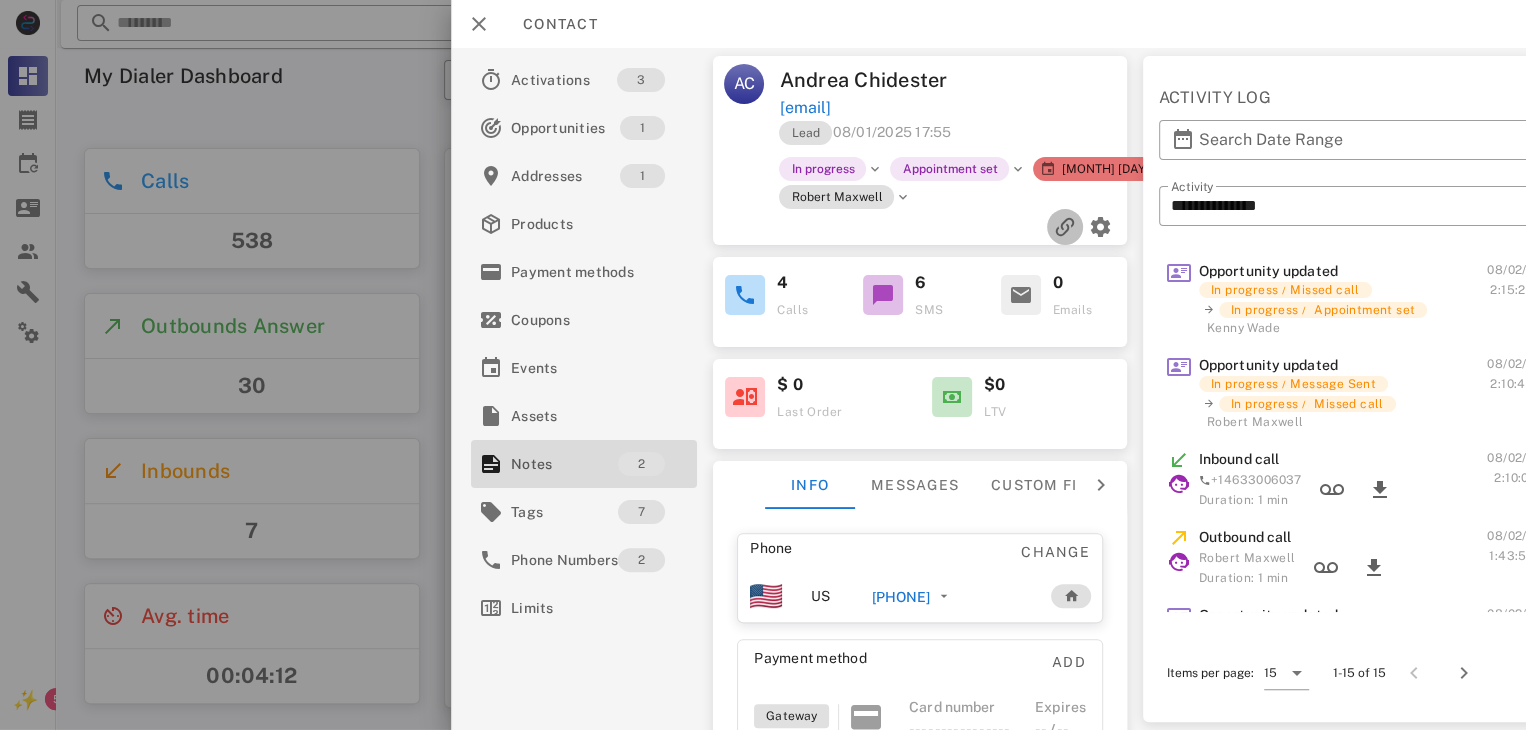 click at bounding box center (1065, 227) 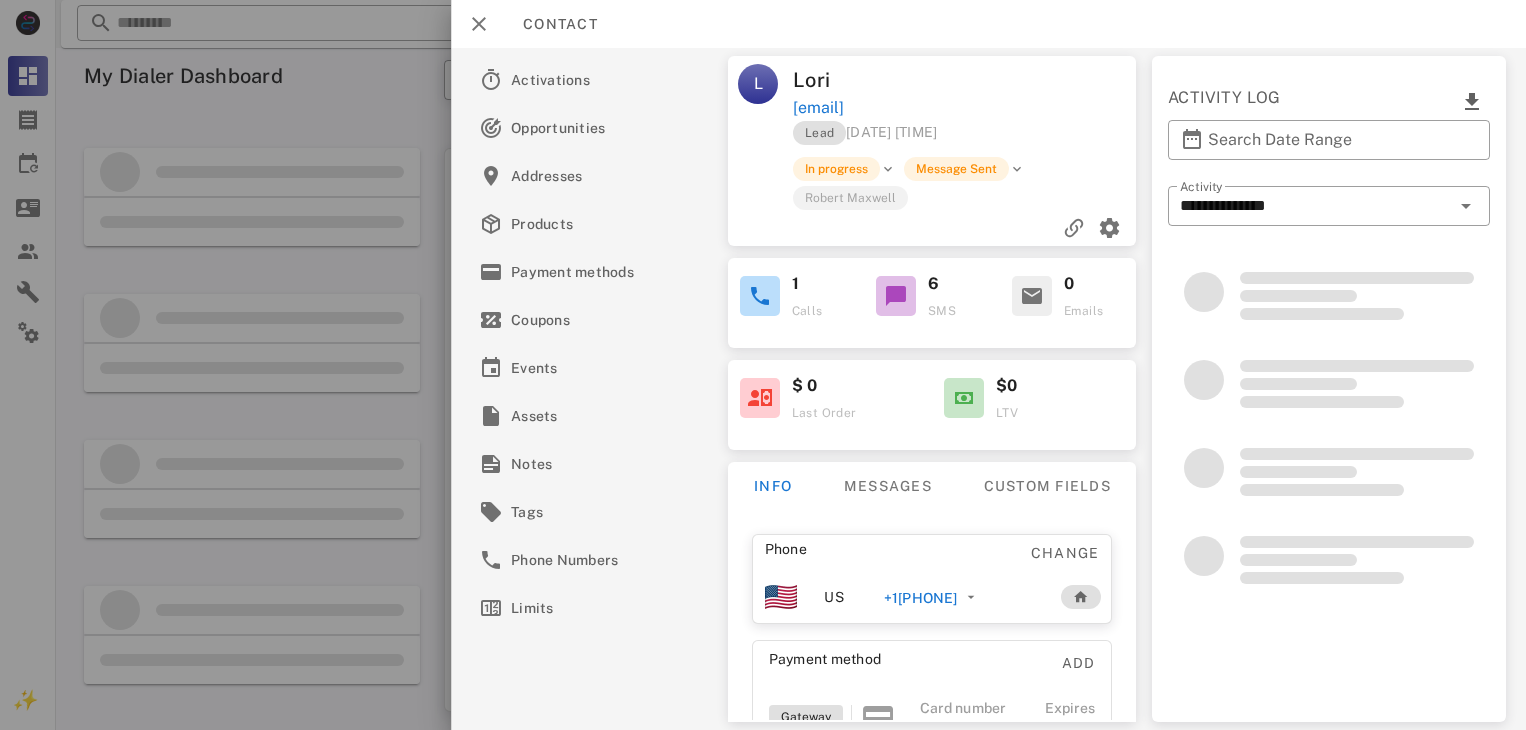 scroll, scrollTop: 0, scrollLeft: 0, axis: both 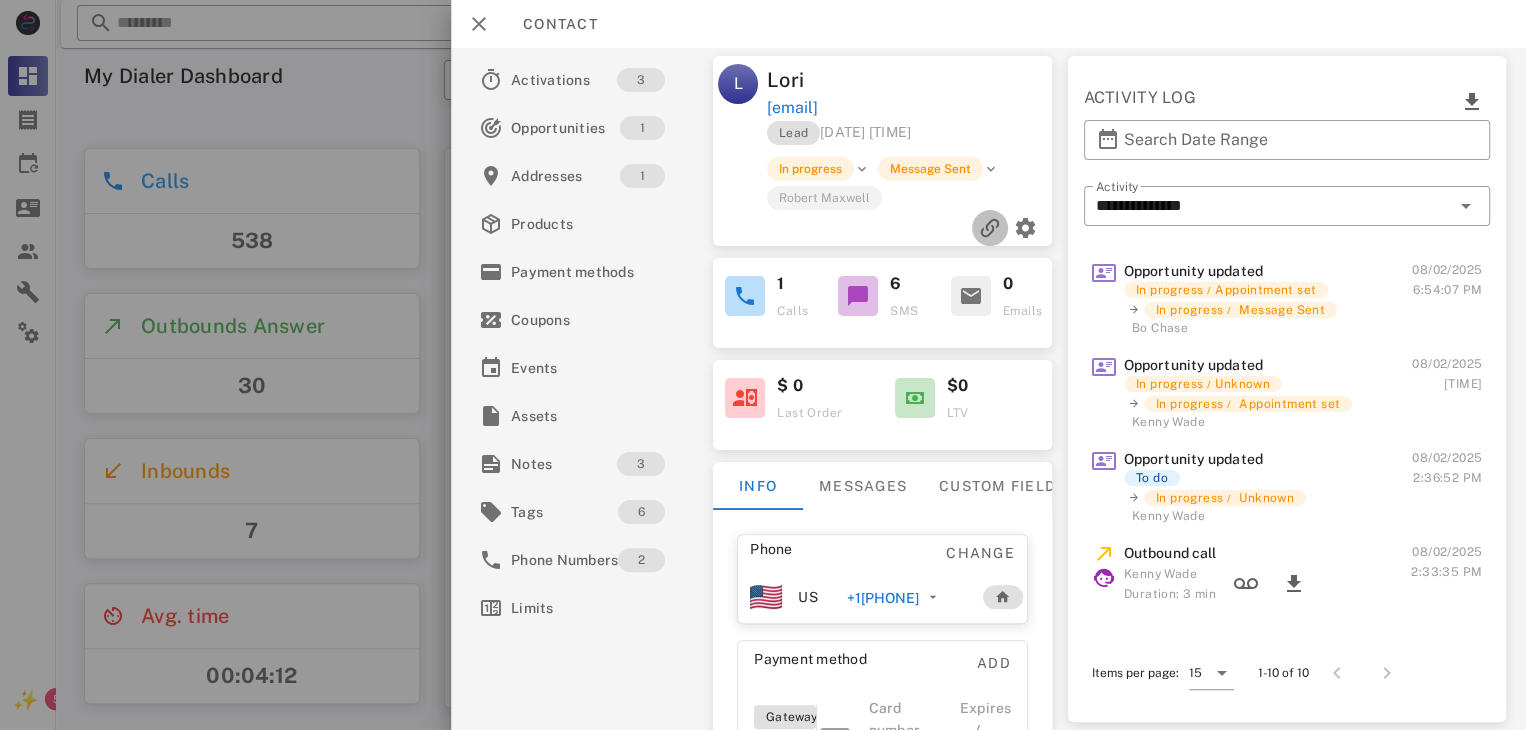 click at bounding box center [990, 228] 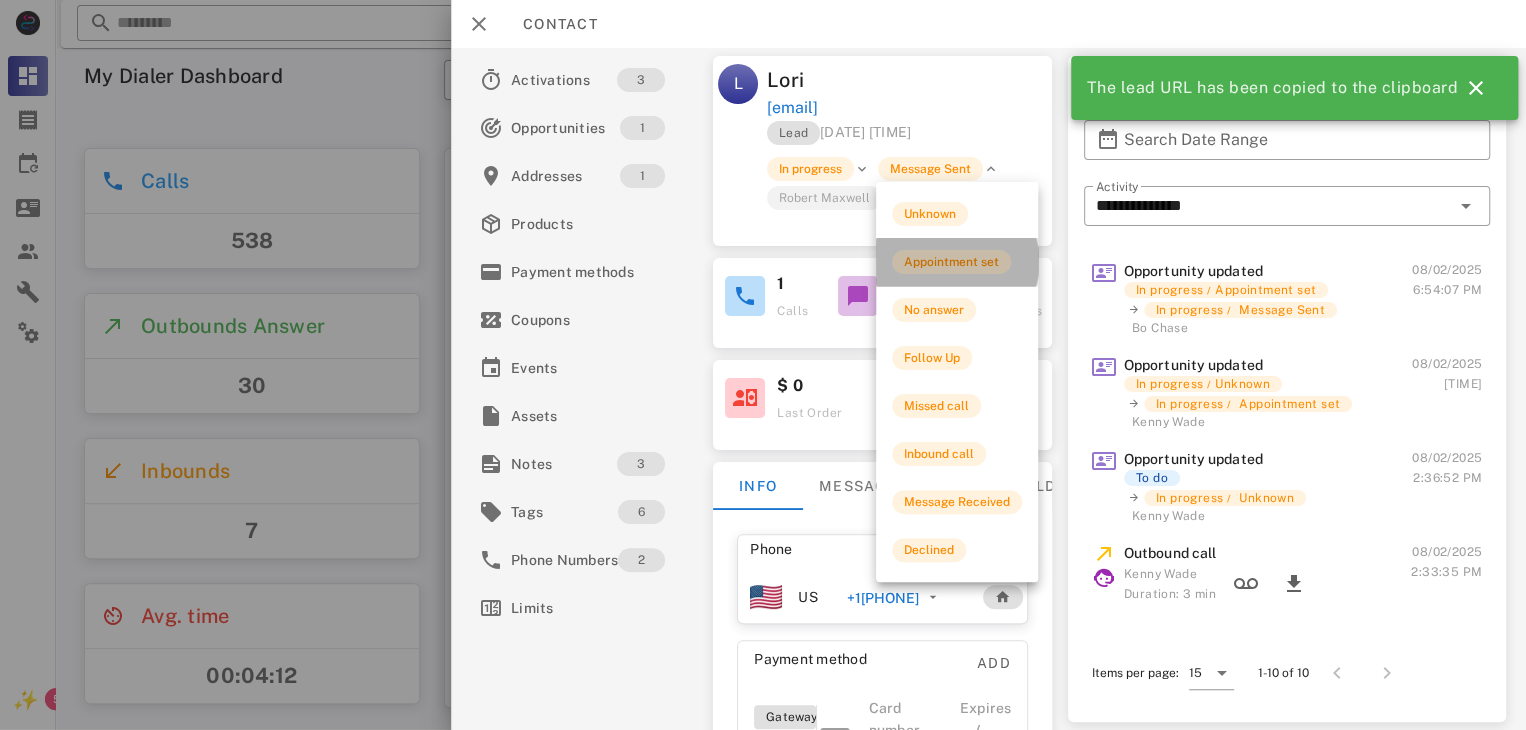 click on "Appointment set" at bounding box center (951, 262) 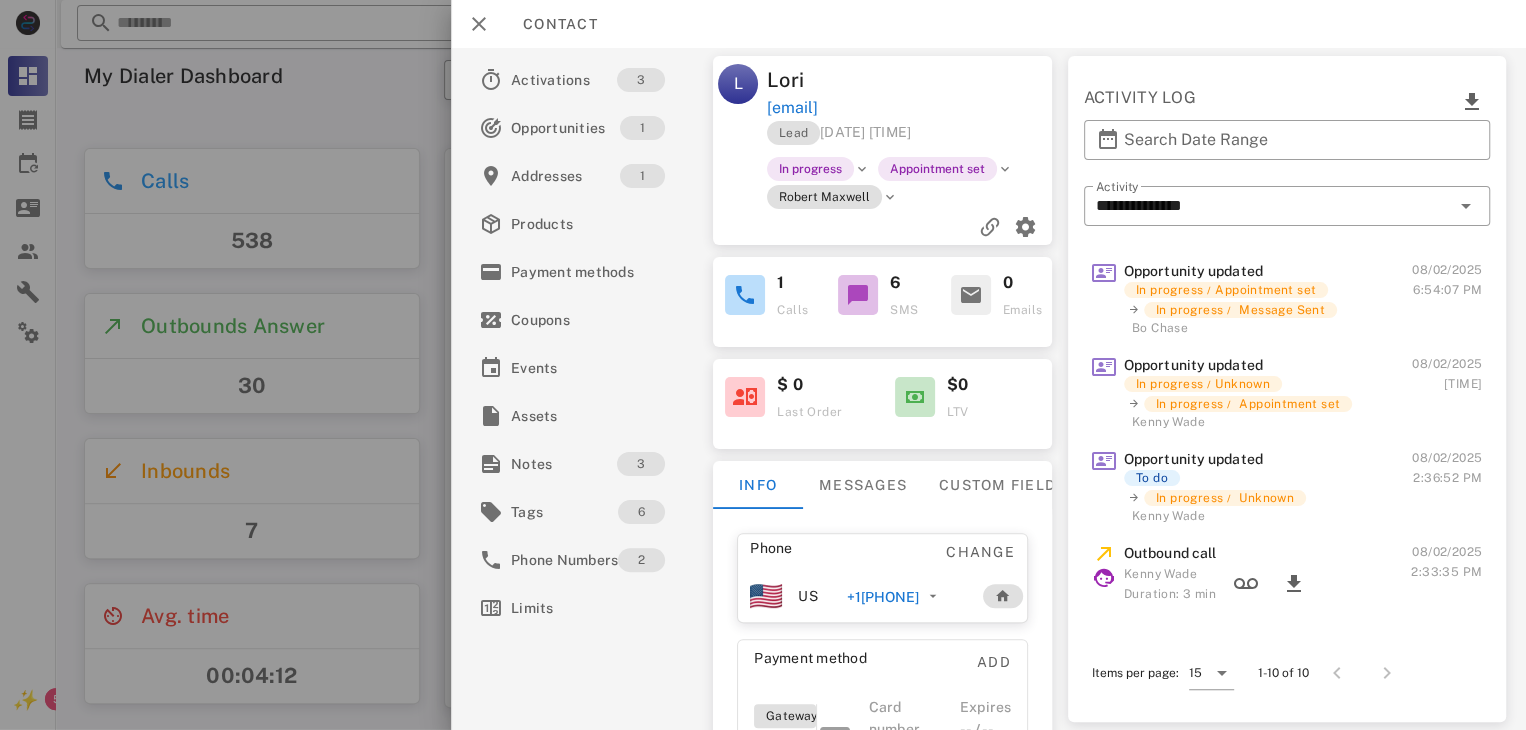 click on "1 Calls 6 SMS 0 Emails" at bounding box center [882, 296] 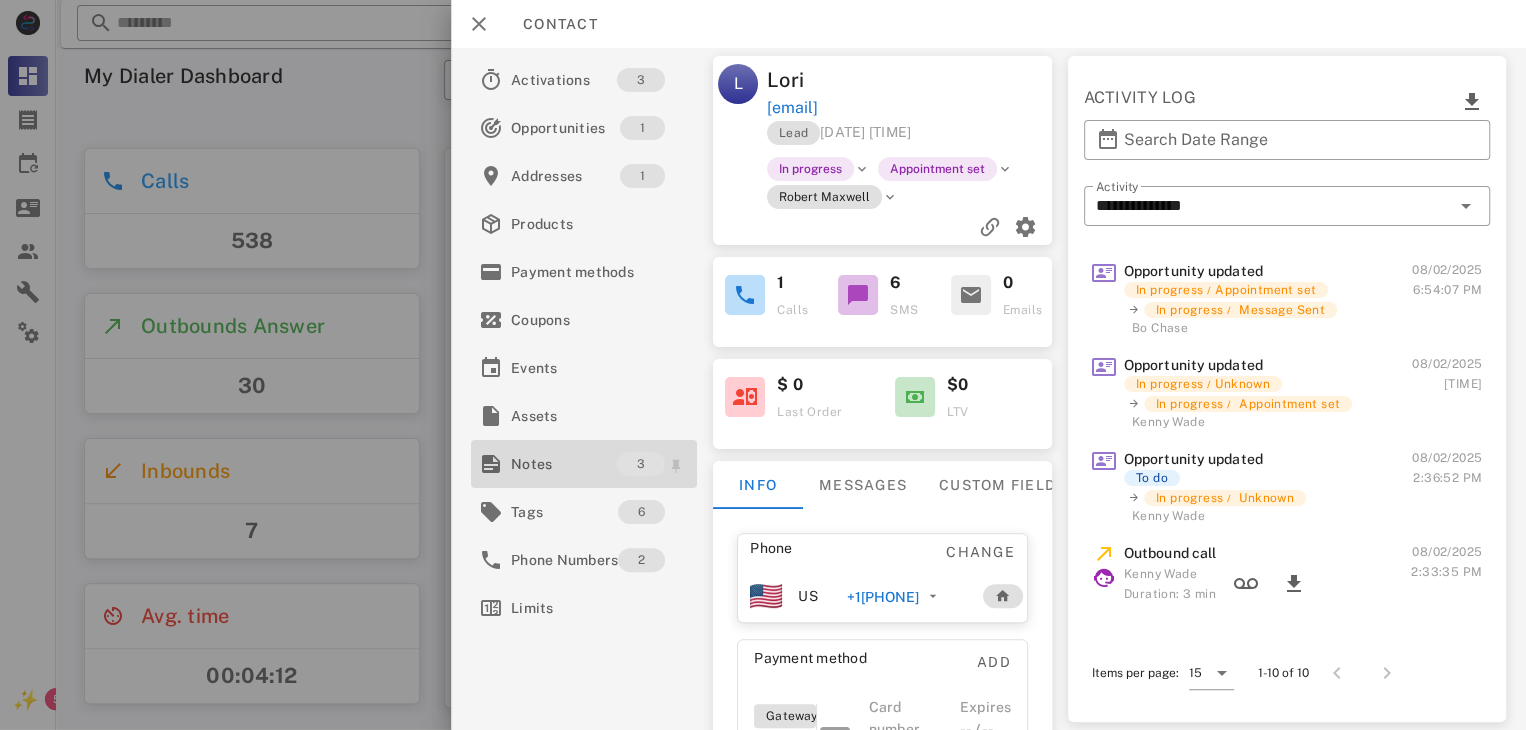 click on "Notes" at bounding box center [564, 464] 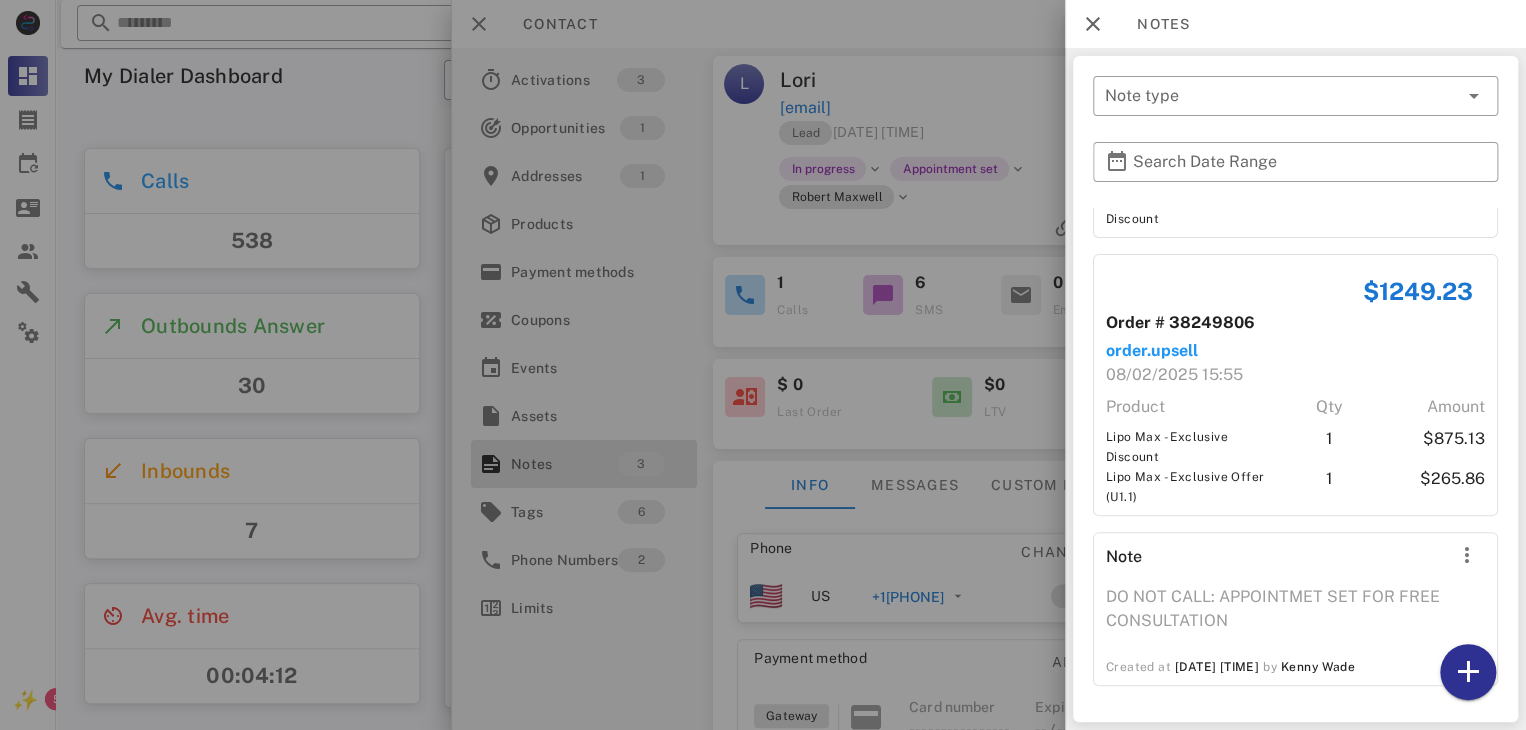 scroll, scrollTop: 31, scrollLeft: 0, axis: vertical 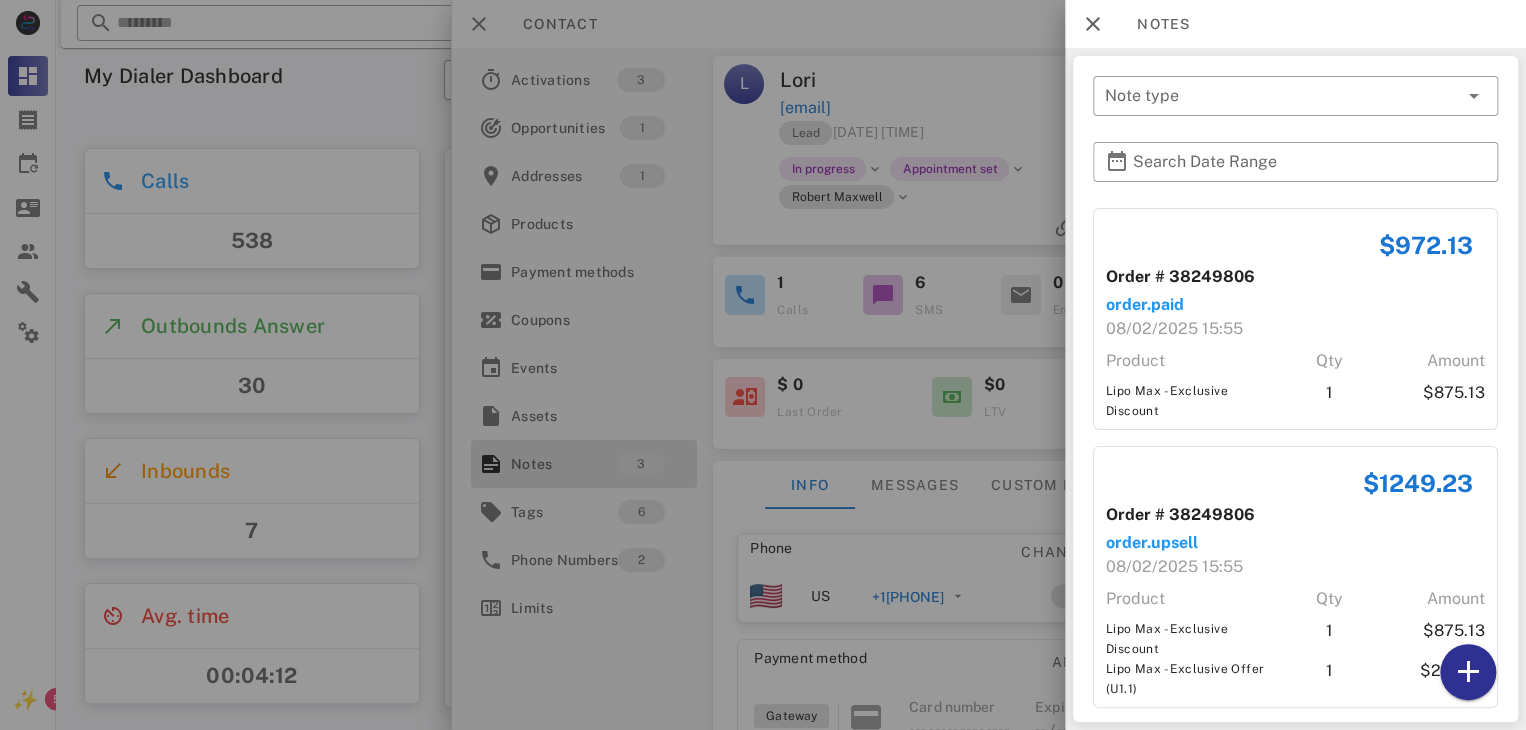 click at bounding box center [763, 365] 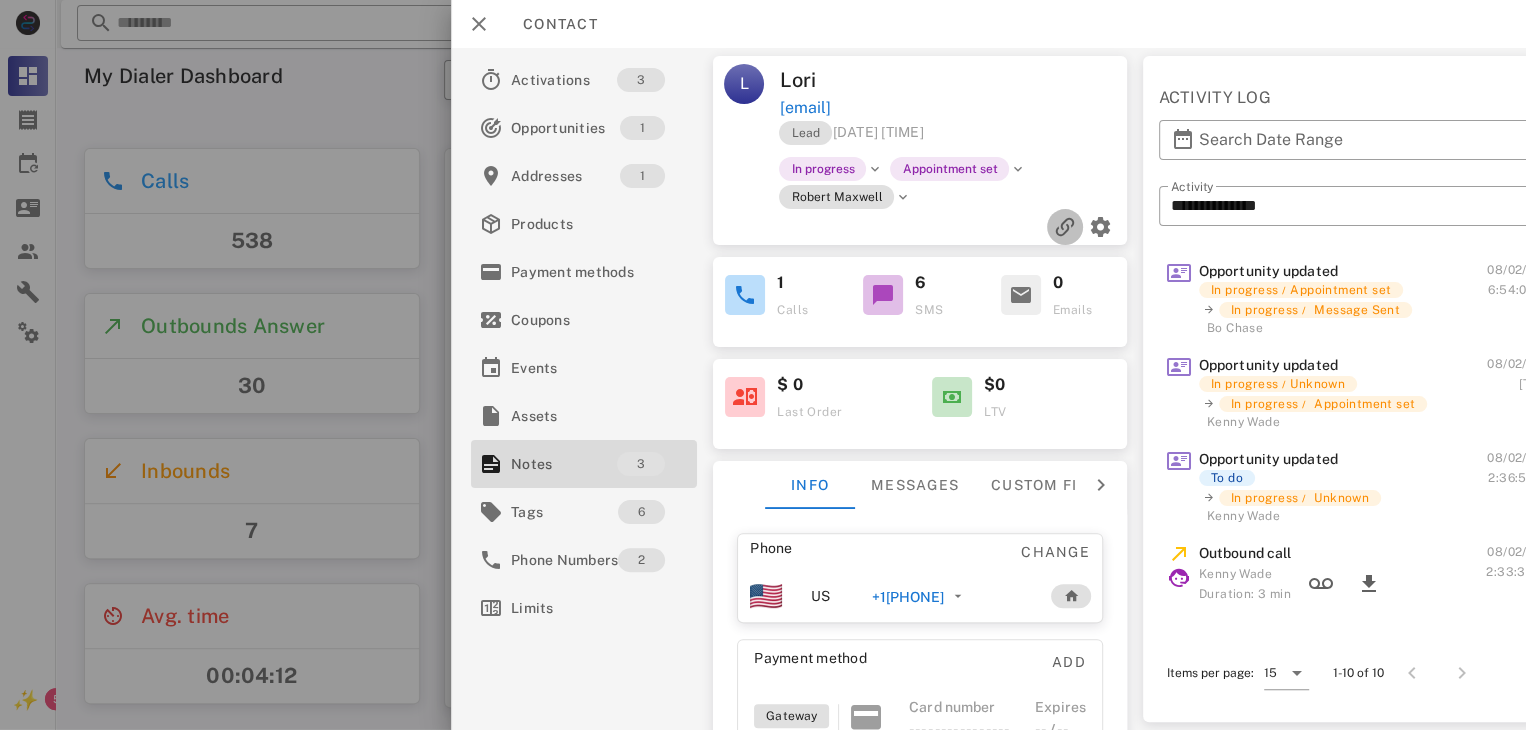 click at bounding box center [1065, 227] 